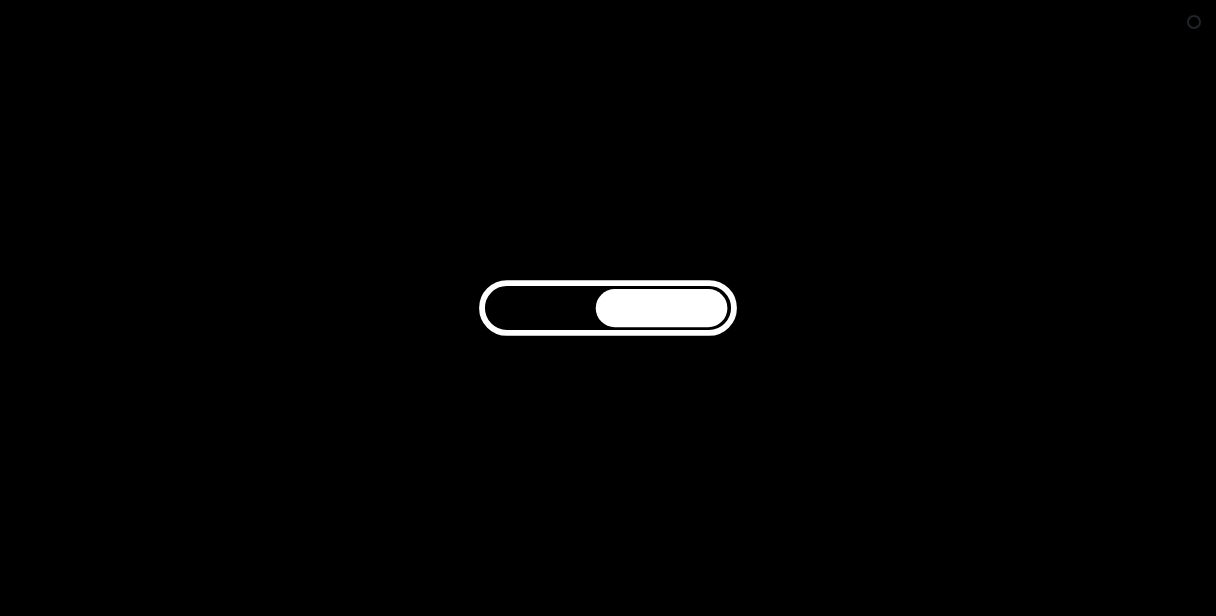 scroll, scrollTop: 0, scrollLeft: 0, axis: both 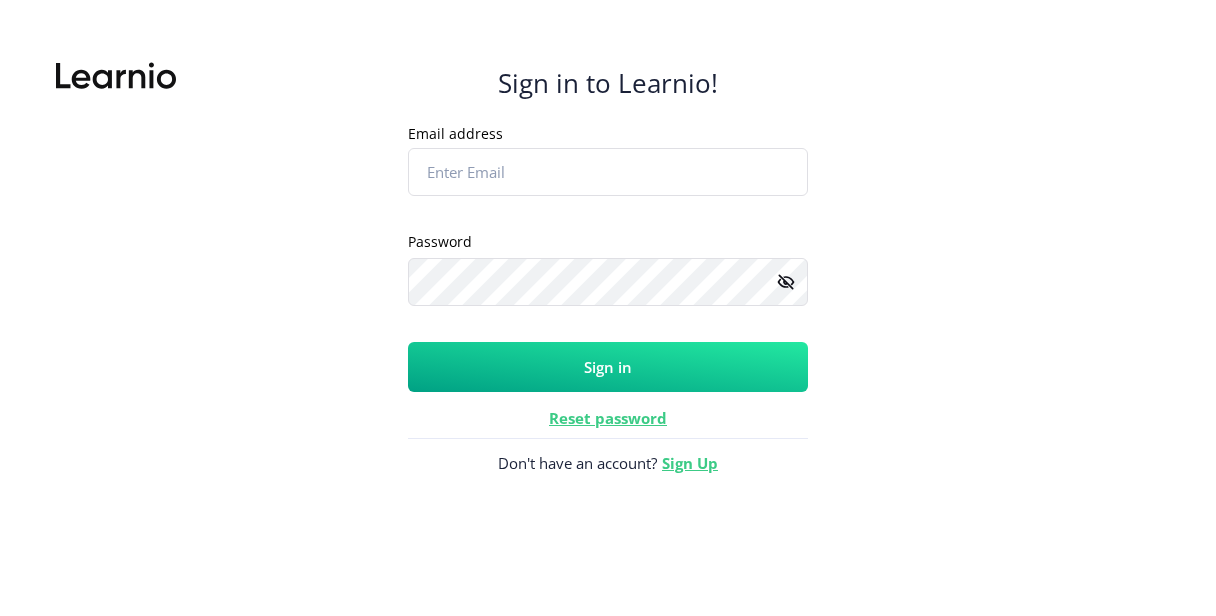 type on "[PERSON_NAME][EMAIL_ADDRESS][DOMAIN_NAME]" 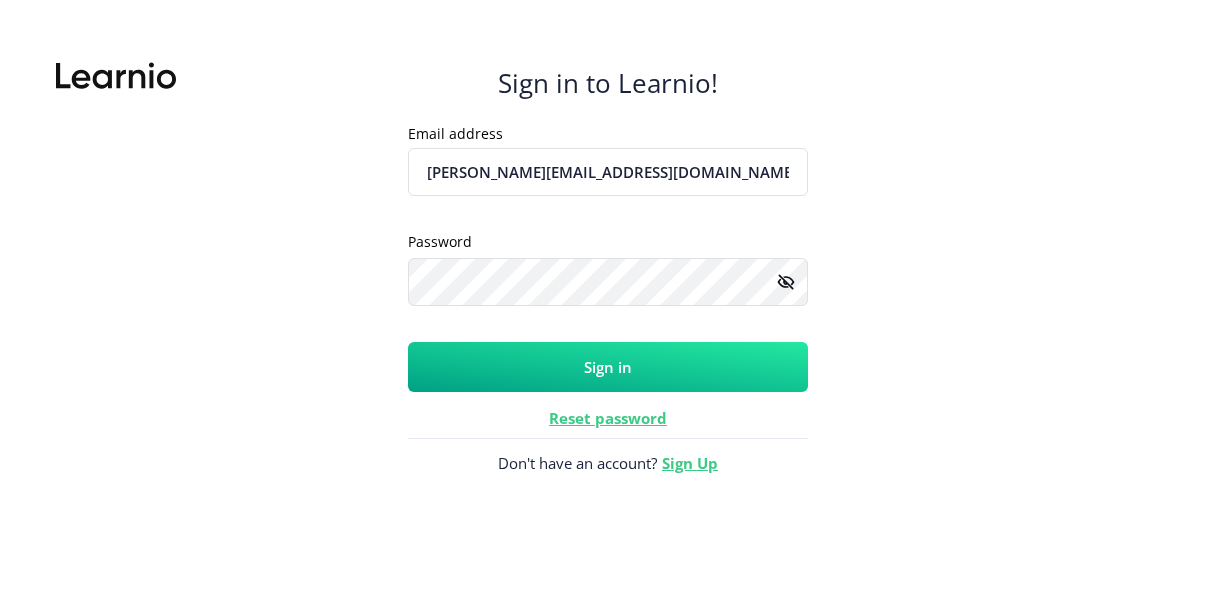 click on "Sign in to Learnio!   Email address  [PERSON_NAME][EMAIL_ADDRESS][DOMAIN_NAME]  Placeholder   Password   Placeholder   Sign in   Reset password   Don't have an account?   Sign Up" 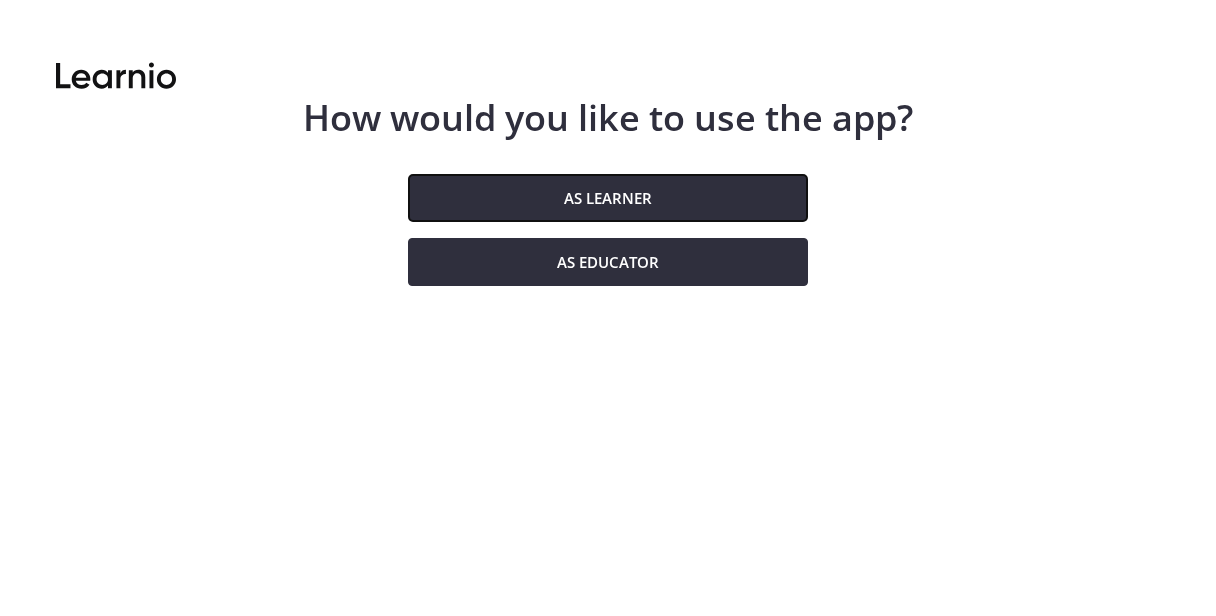drag, startPoint x: 515, startPoint y: 195, endPoint x: 488, endPoint y: 355, distance: 162.26213 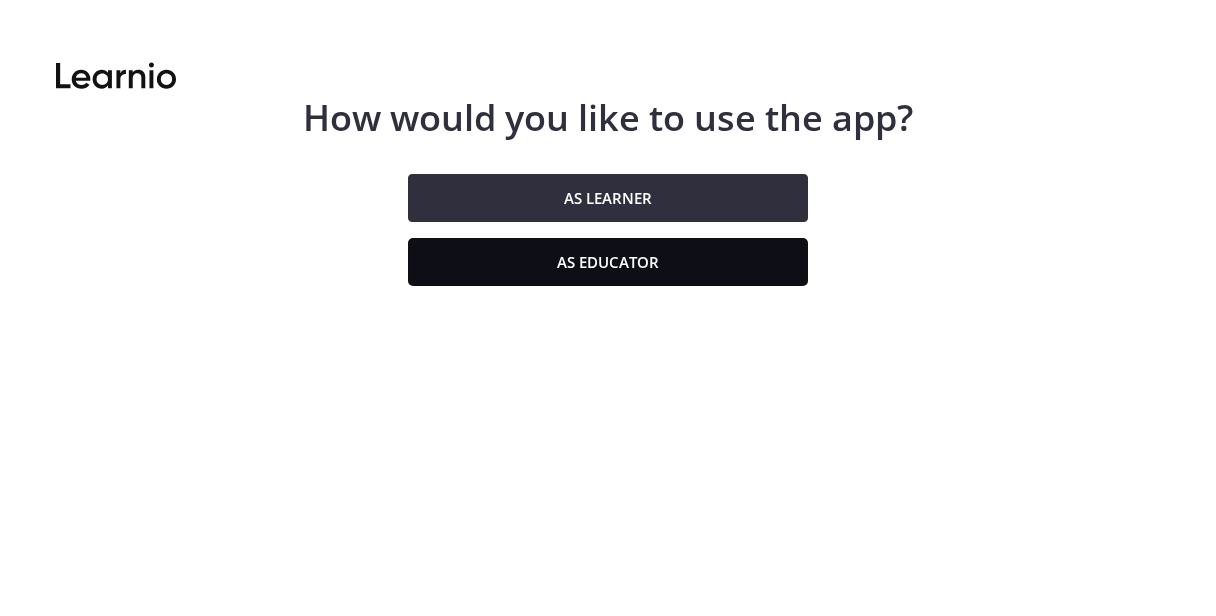 click on "As educator" 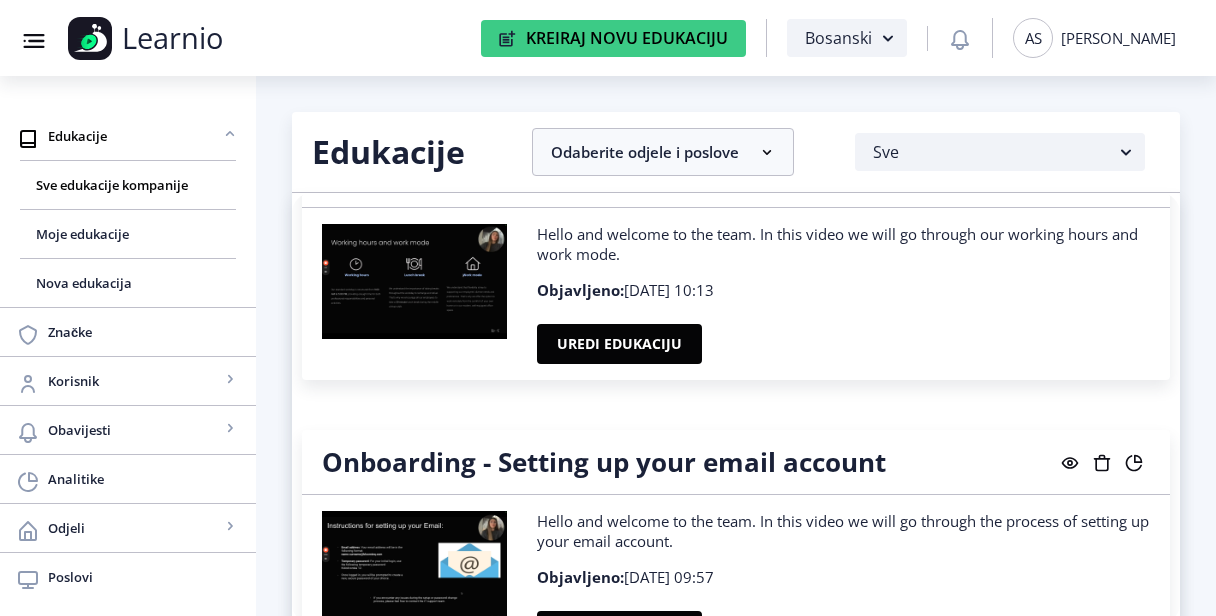 scroll, scrollTop: 9431, scrollLeft: 0, axis: vertical 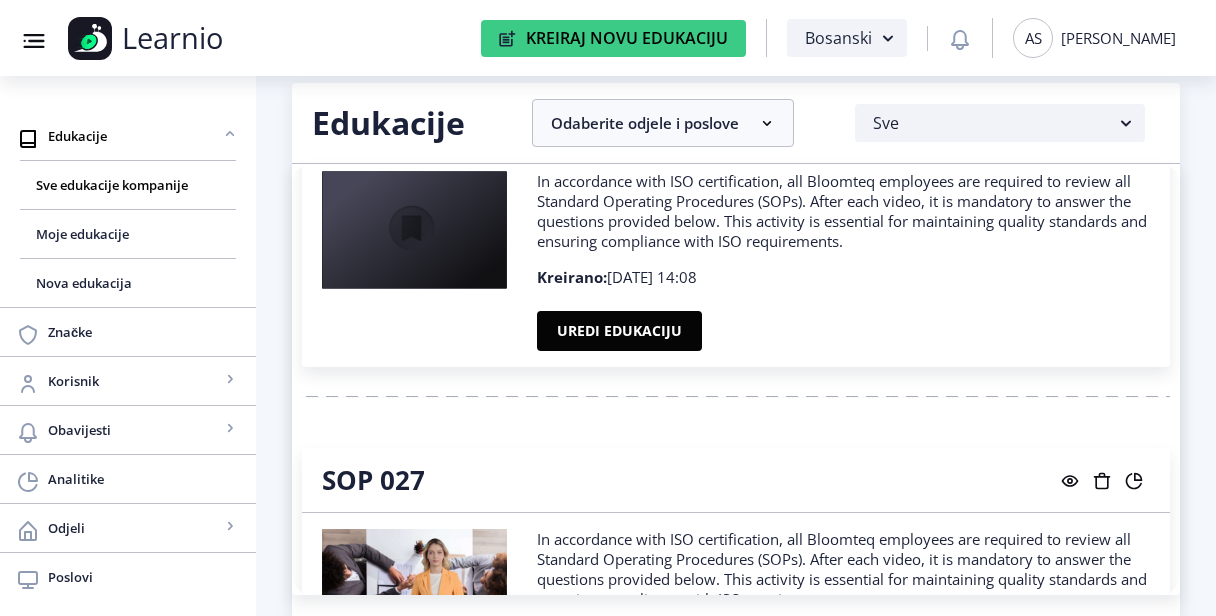 click on "In accordance with ISO certification, all Bloomteq employees are required to review all Standard Operating Procedures (SOPs). After each video, it is mandatory to answer the questions provided below. This activity is essential for maintaining quality standards and ensuring compliance with ISO requirements.  Kreirano:  [DATE] 14:08   Uredi edukaciju" 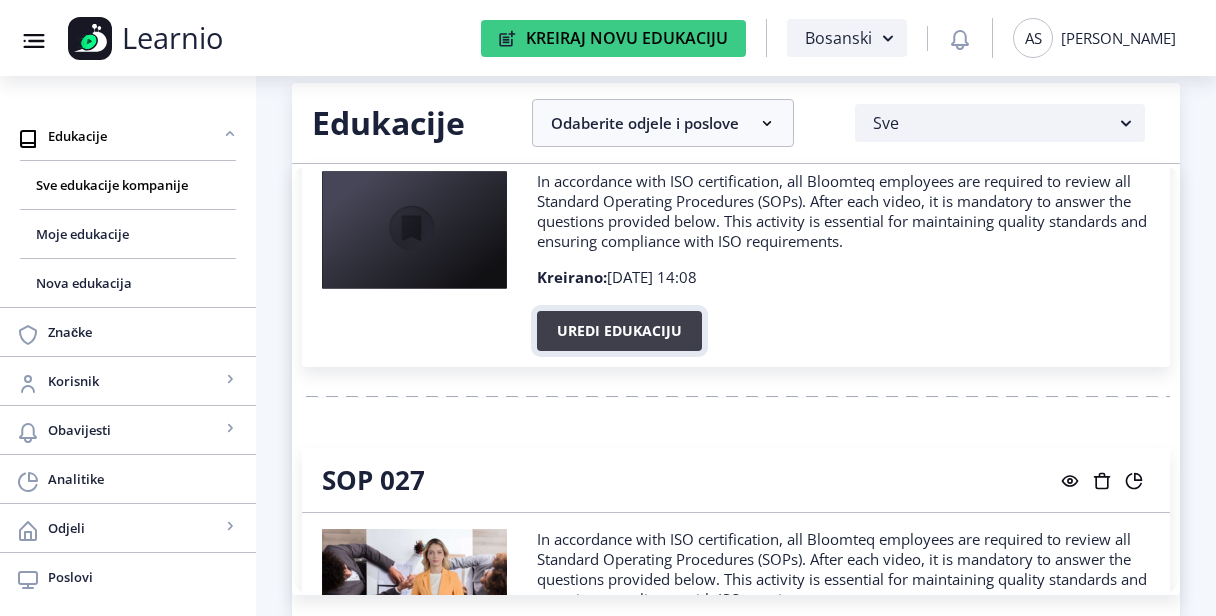 click on "Uredi edukaciju" 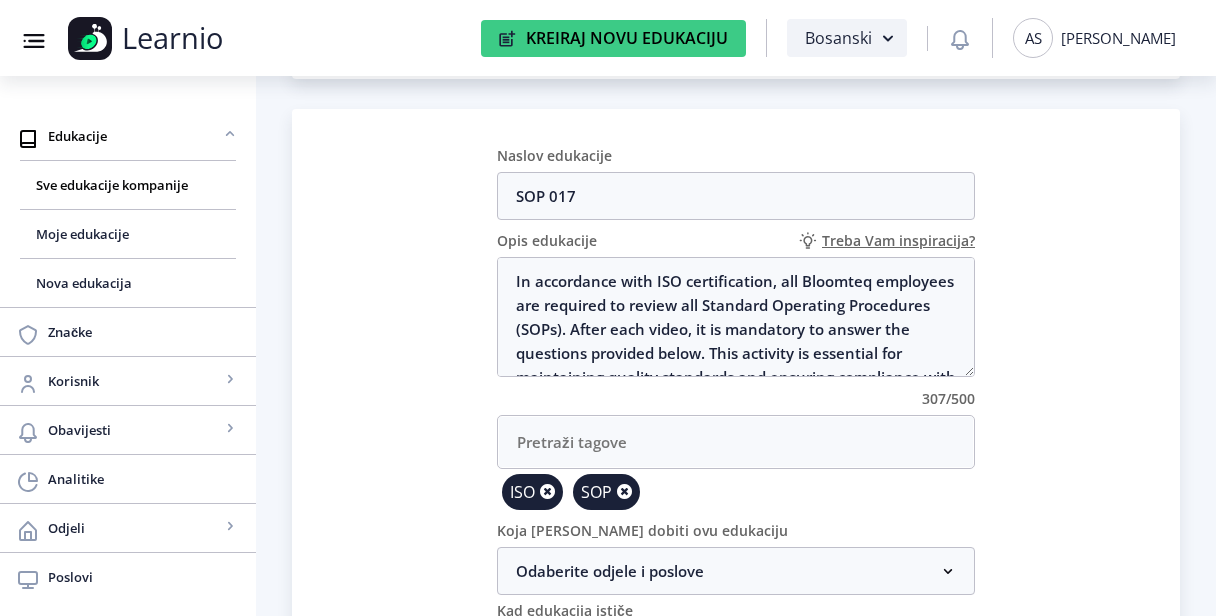 scroll, scrollTop: 376, scrollLeft: 0, axis: vertical 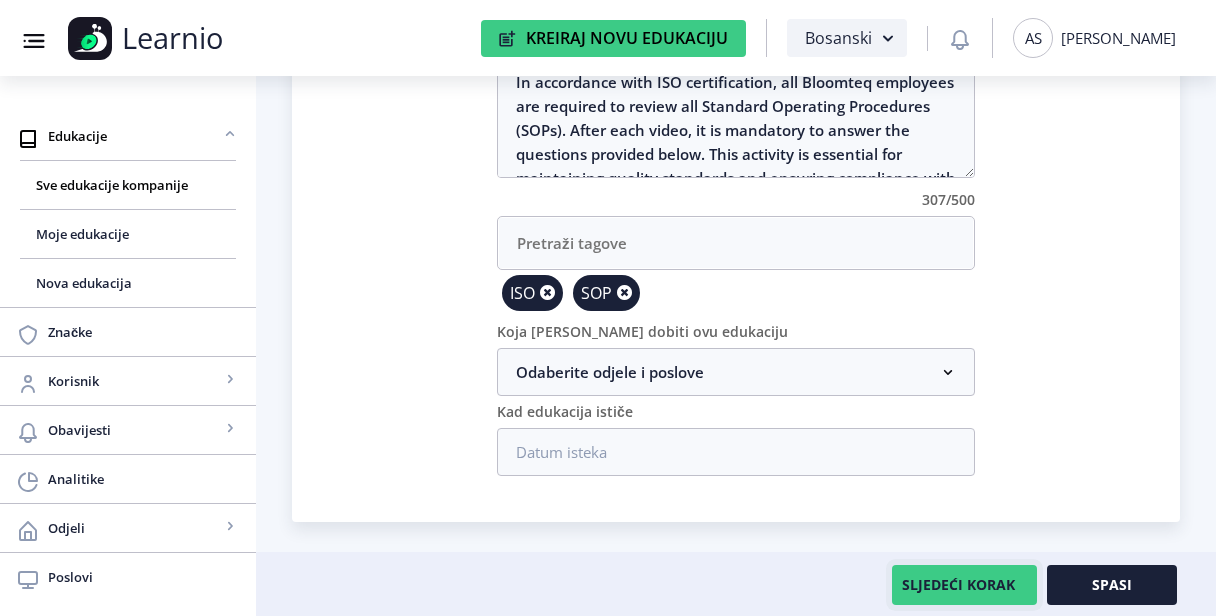 click on "SLJEDEĆI KORAK" 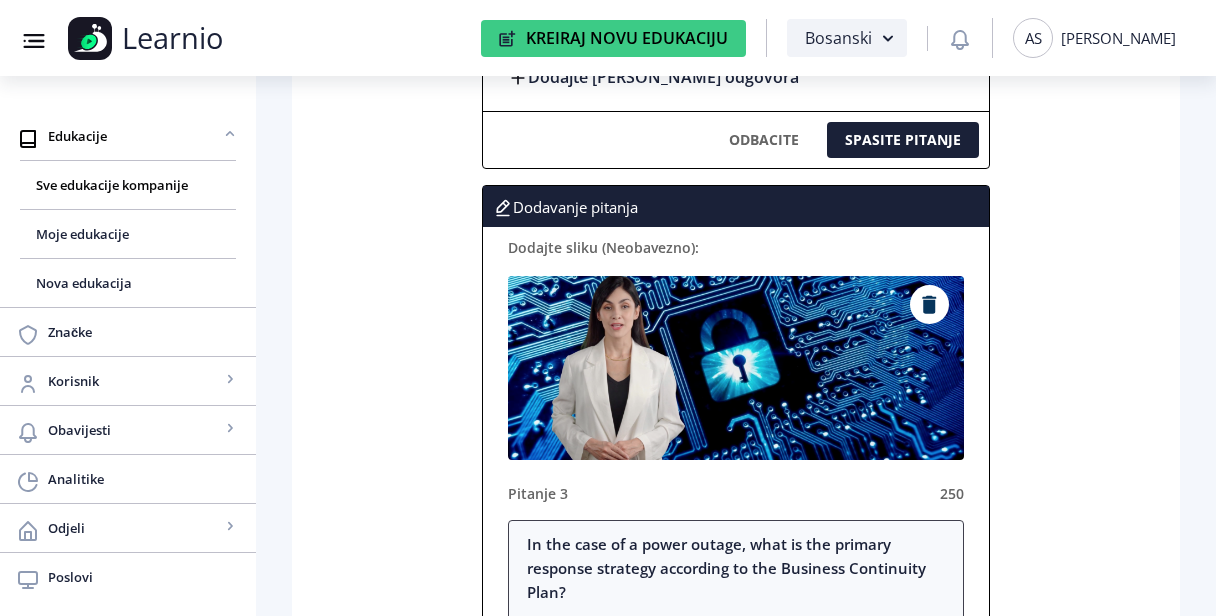 scroll, scrollTop: 2811, scrollLeft: 0, axis: vertical 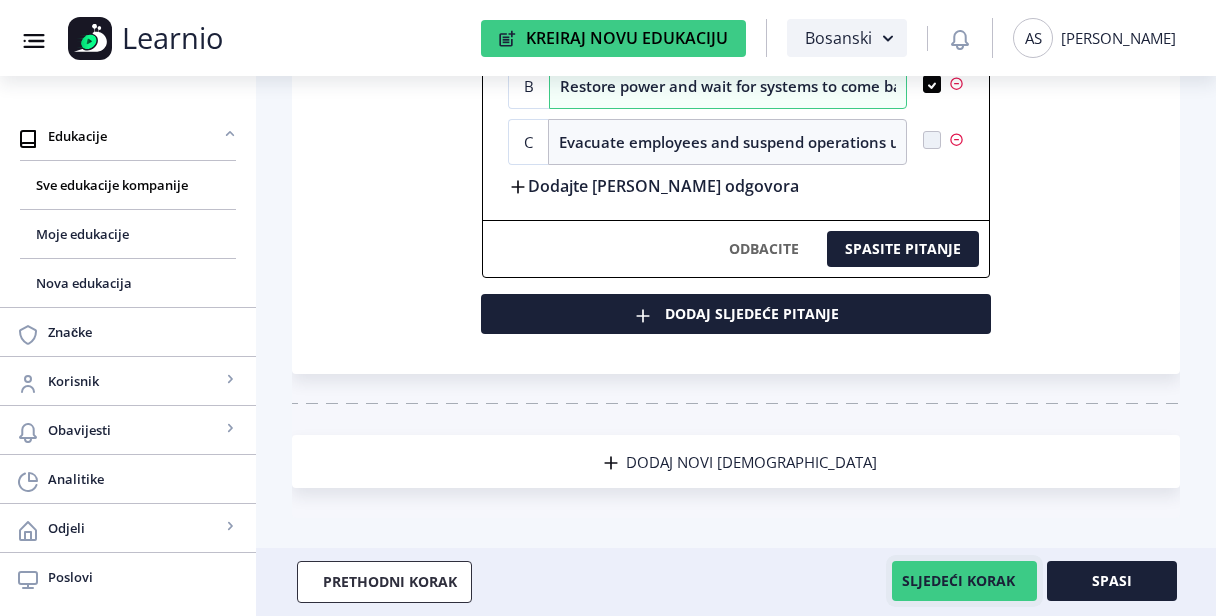 click on "SLJEDEĆI KORAK" 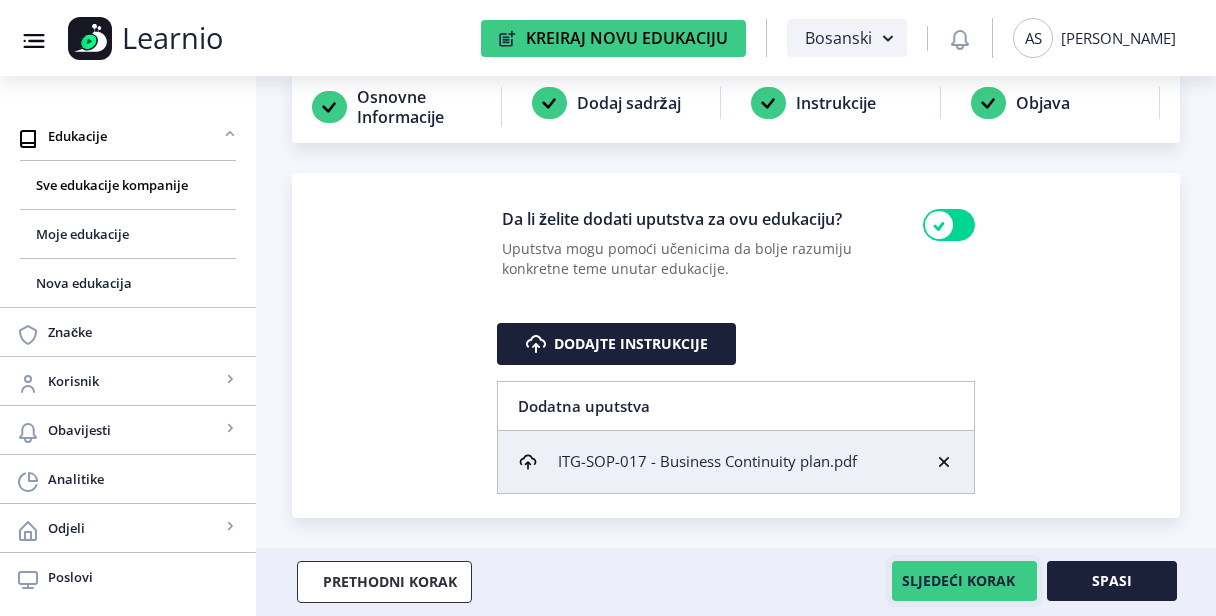 scroll, scrollTop: 114, scrollLeft: 0, axis: vertical 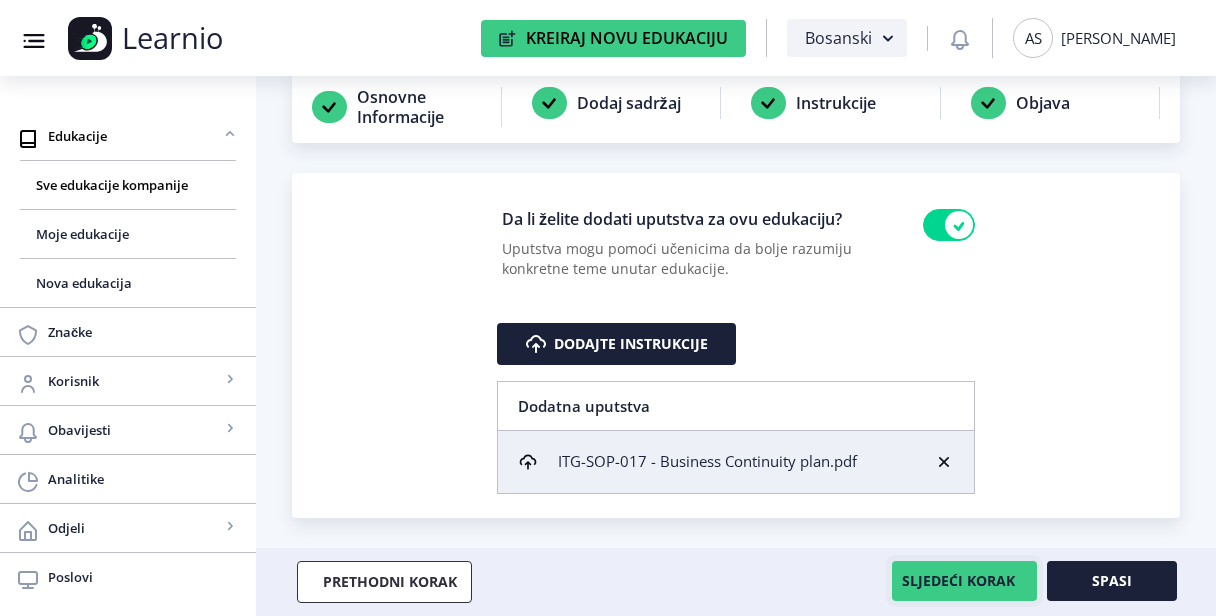 click on "SLJEDEĆI KORAK" 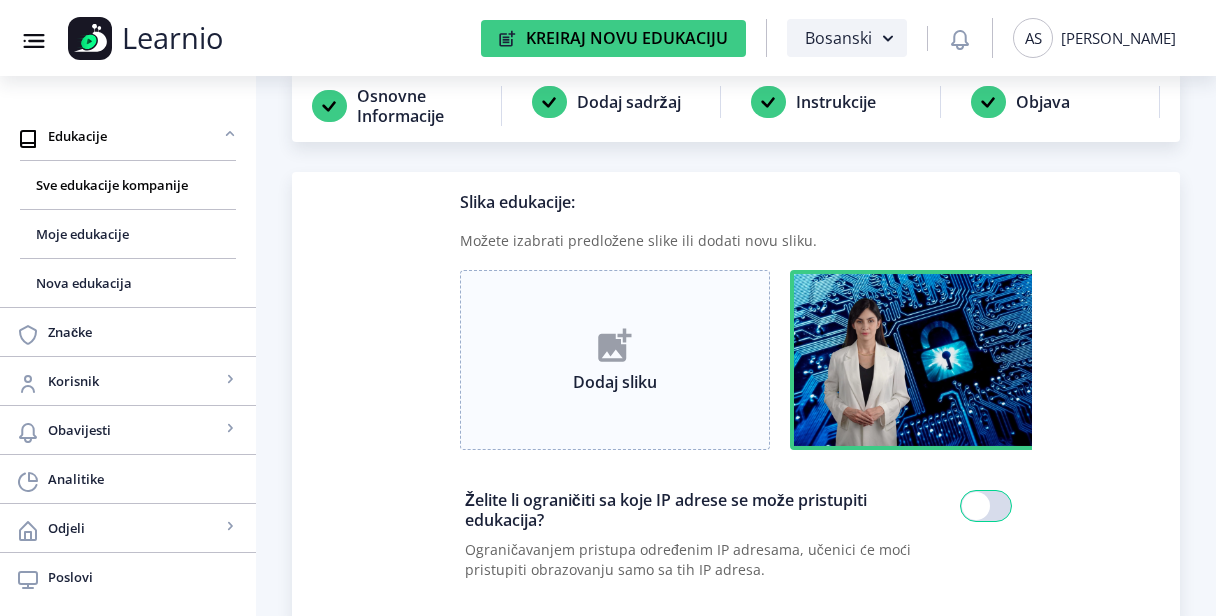 scroll, scrollTop: 220, scrollLeft: 0, axis: vertical 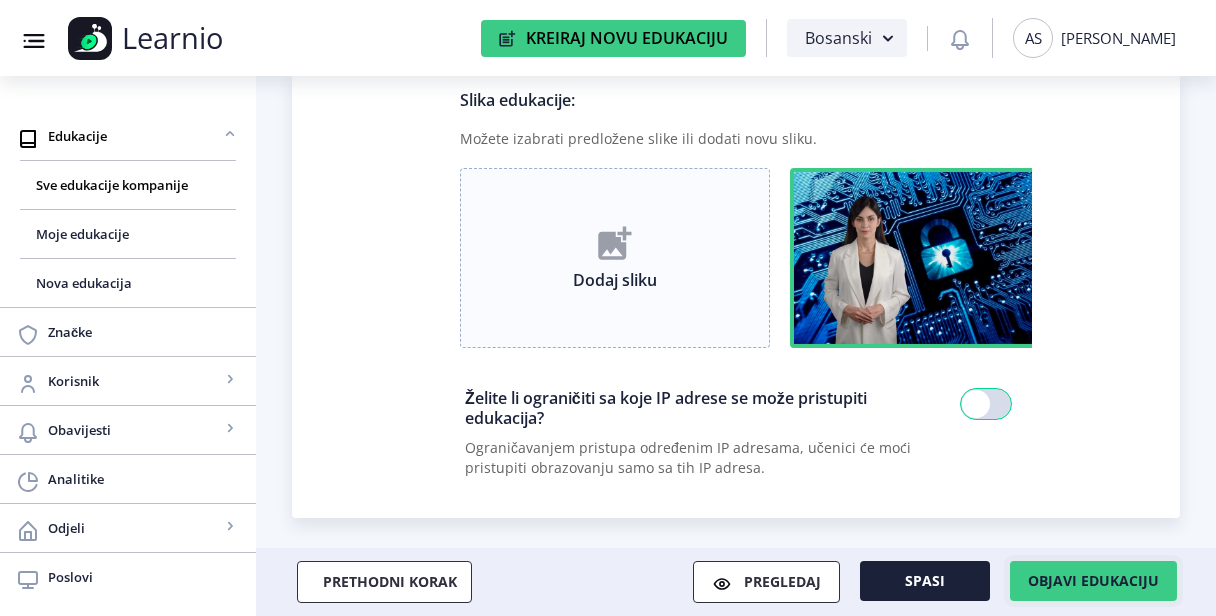 click on "Objavi edukaciju" 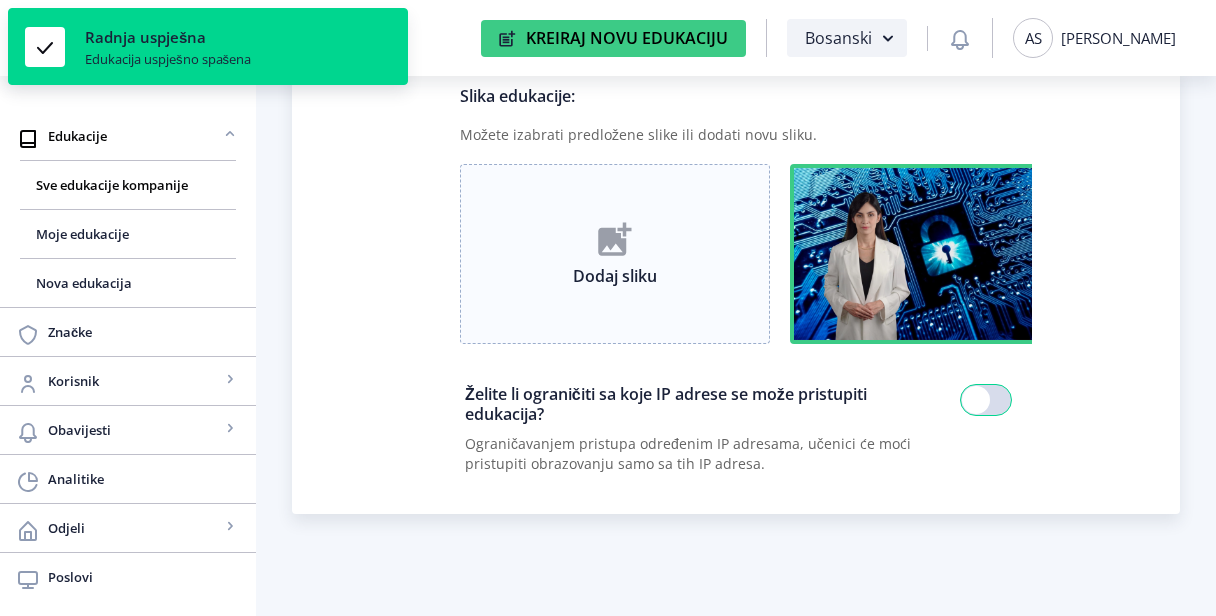 scroll, scrollTop: 38, scrollLeft: 0, axis: vertical 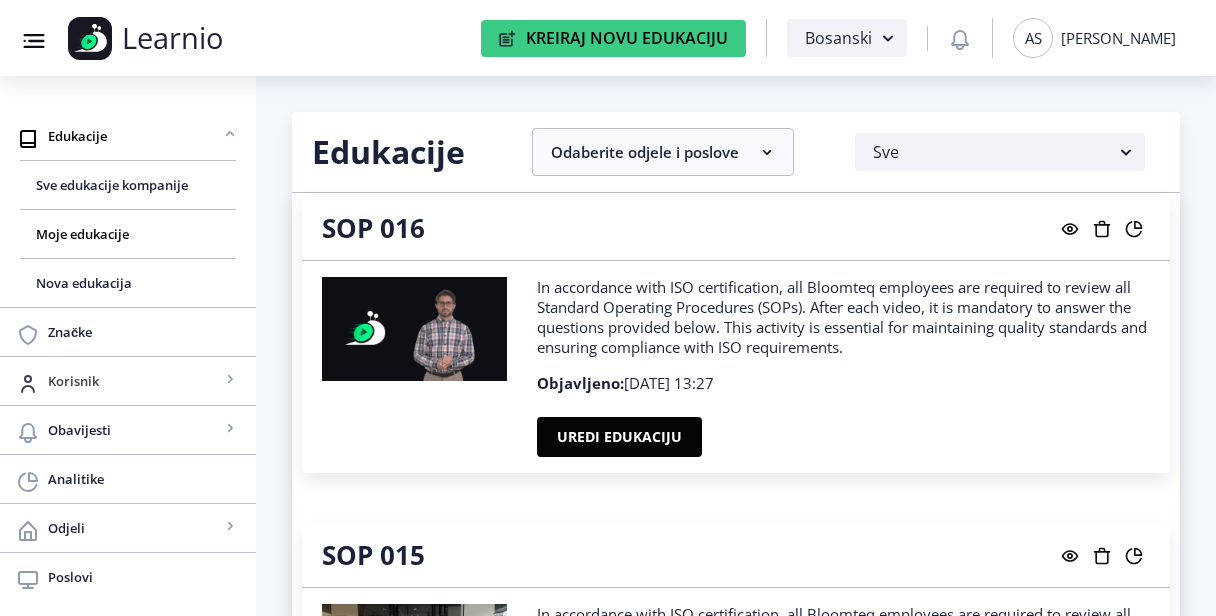 click on "Korisnik" 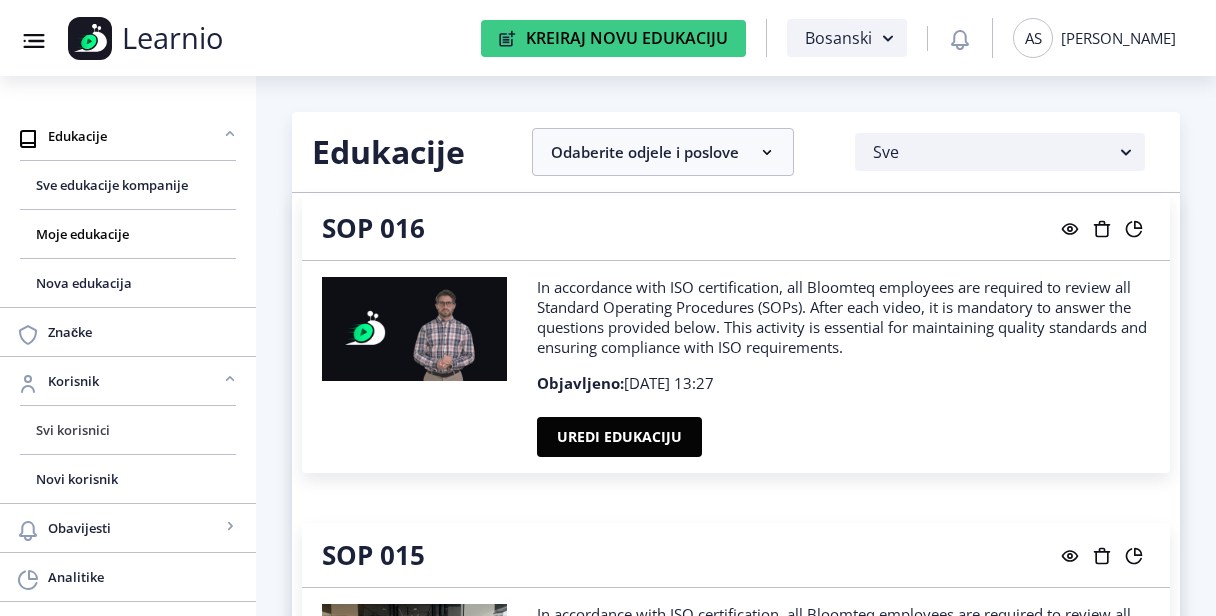 click on "Svi korisnici" 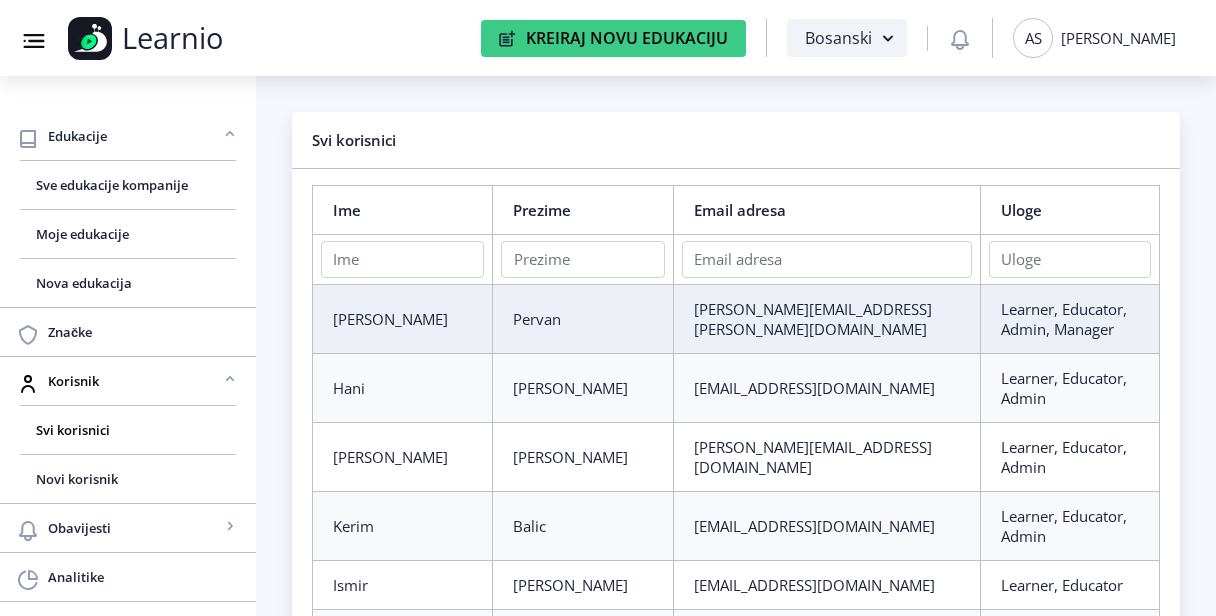 click on "Svi korisnici" 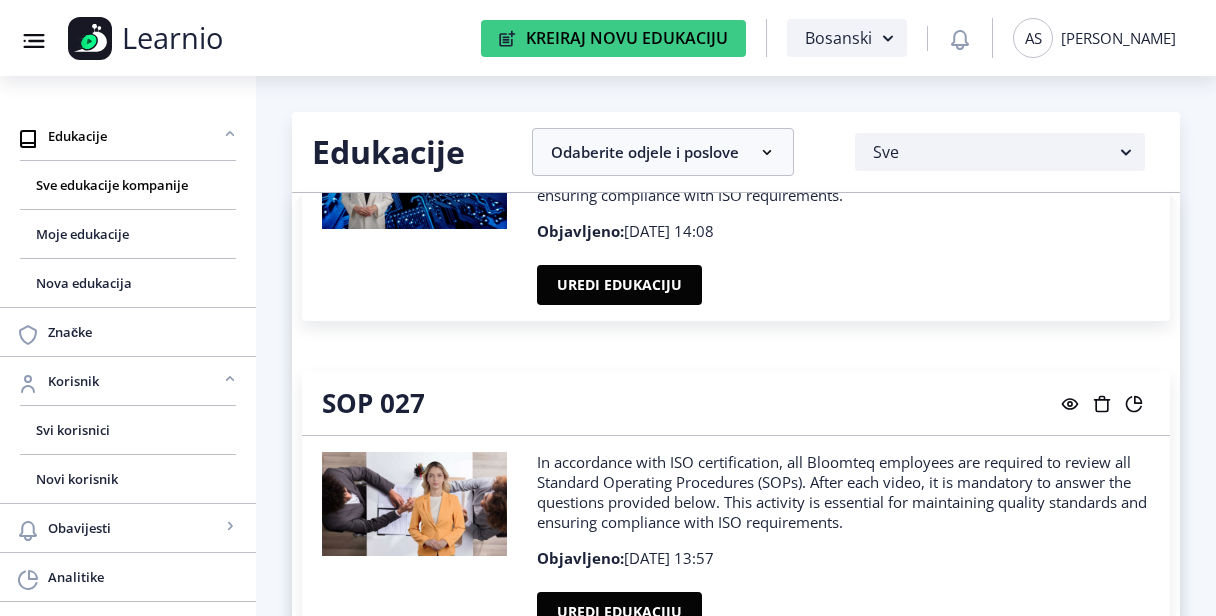 scroll, scrollTop: 714, scrollLeft: 0, axis: vertical 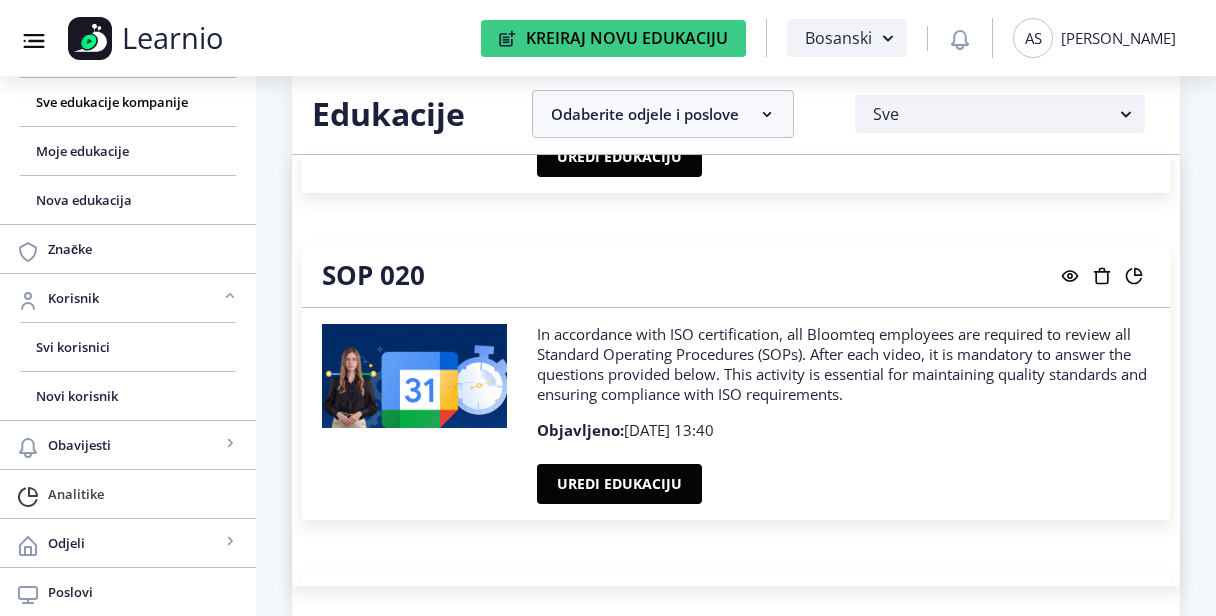 click on "Analitike" 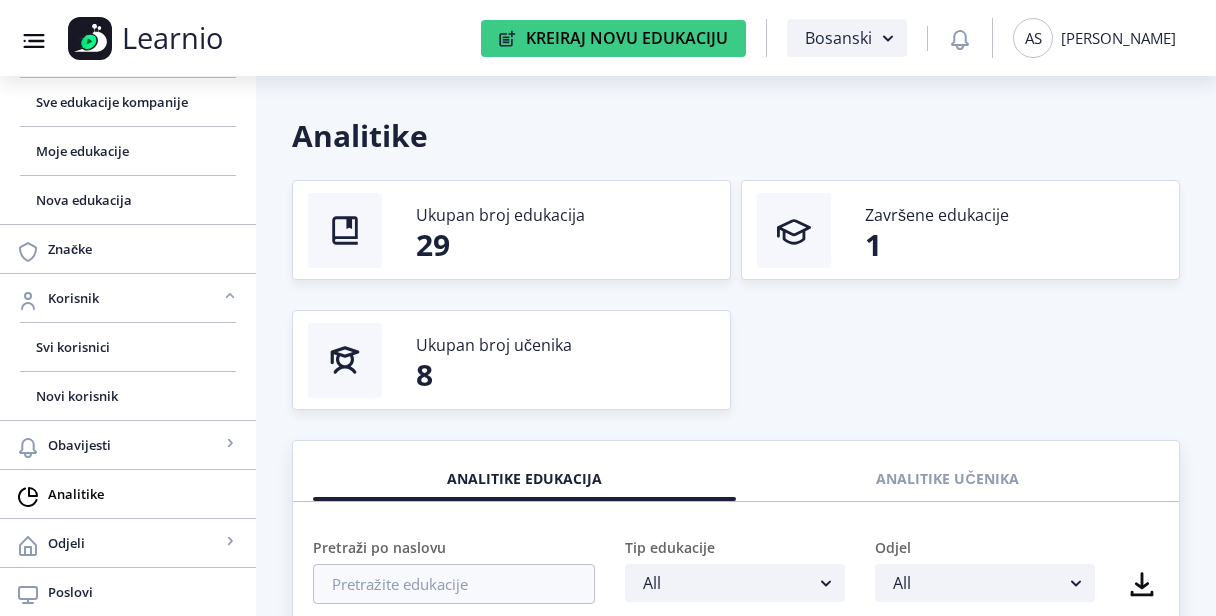 click on "Ukupan broj edukacija   29" 